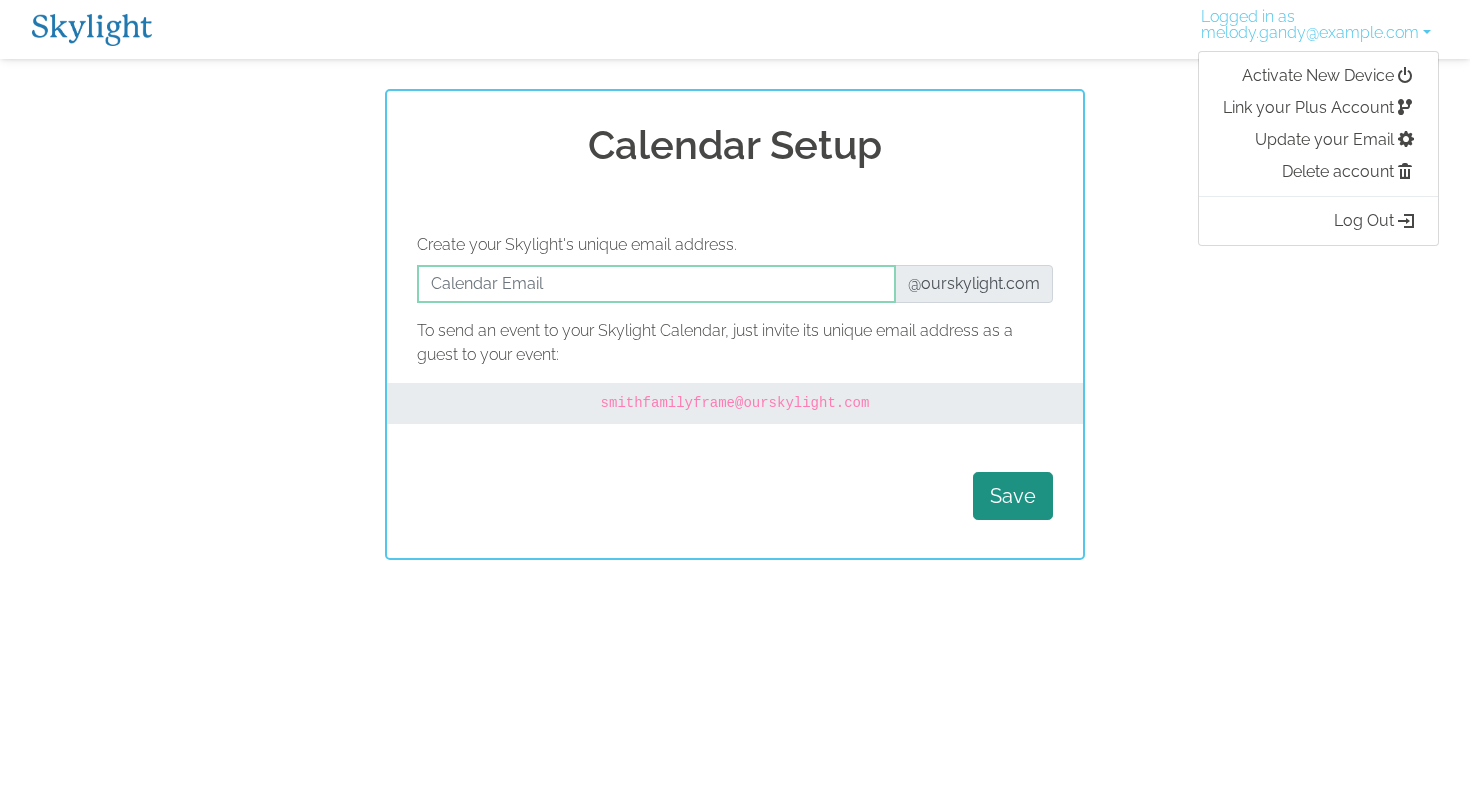 scroll, scrollTop: 0, scrollLeft: 0, axis: both 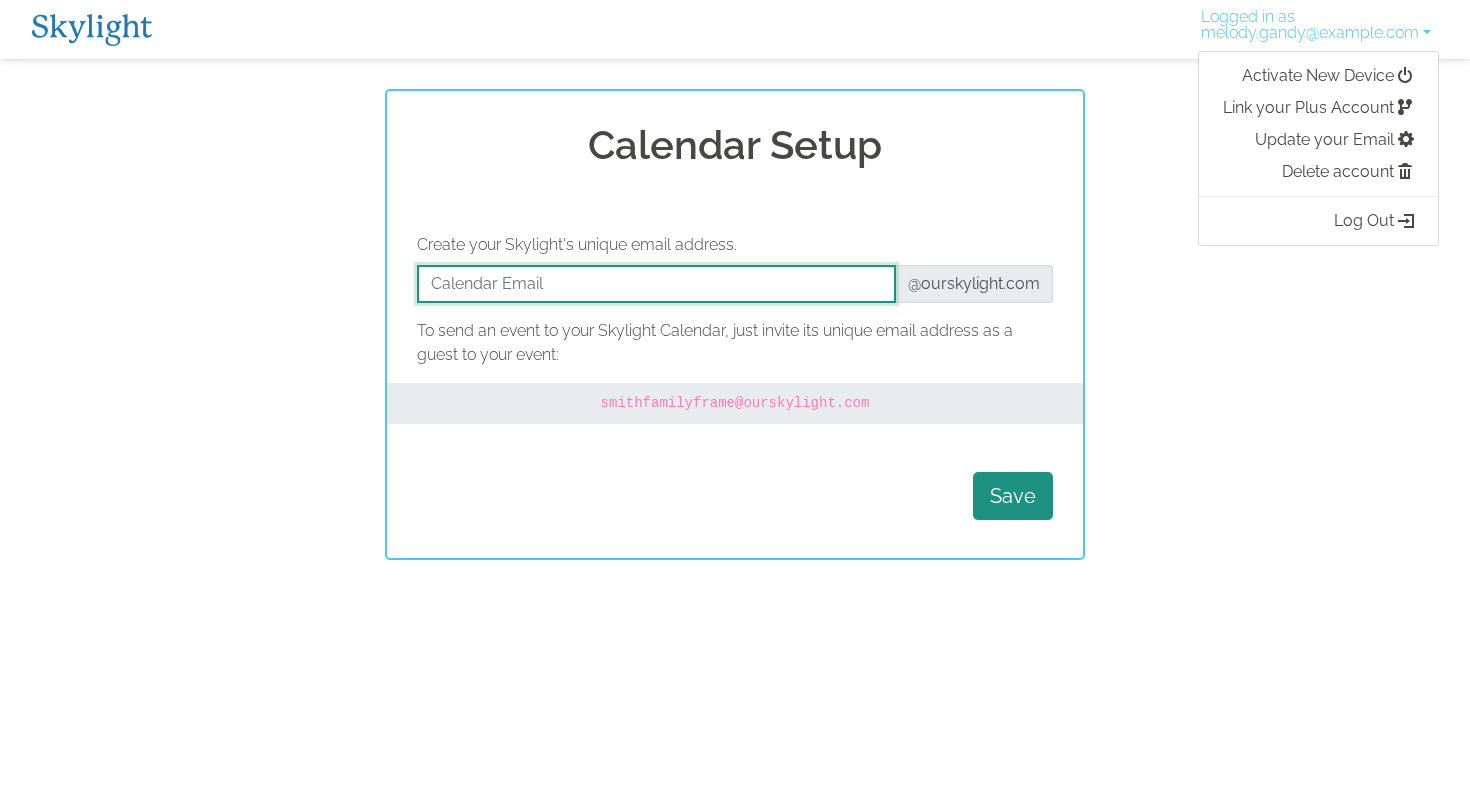 click at bounding box center (656, 284) 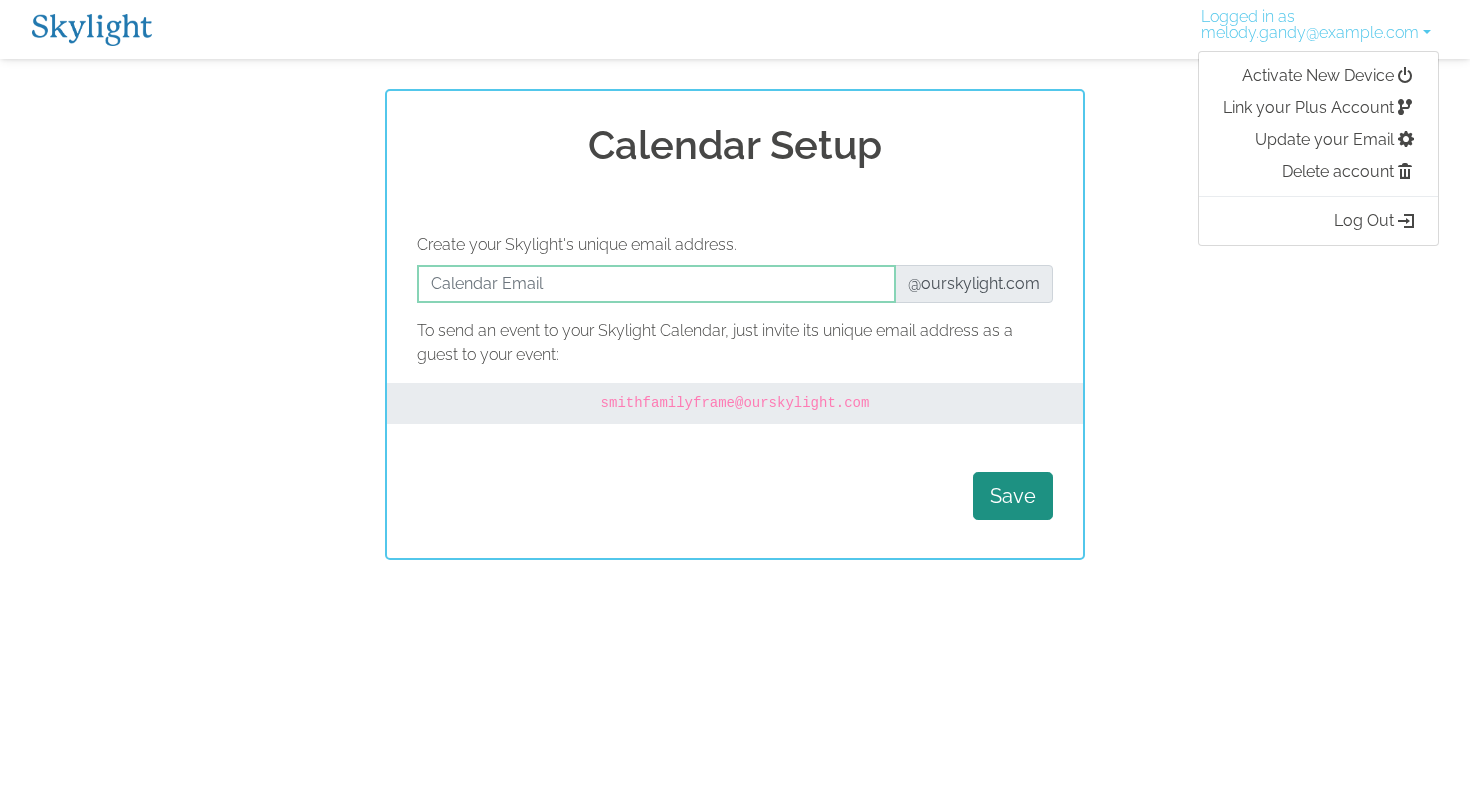 click at bounding box center [92, 30] 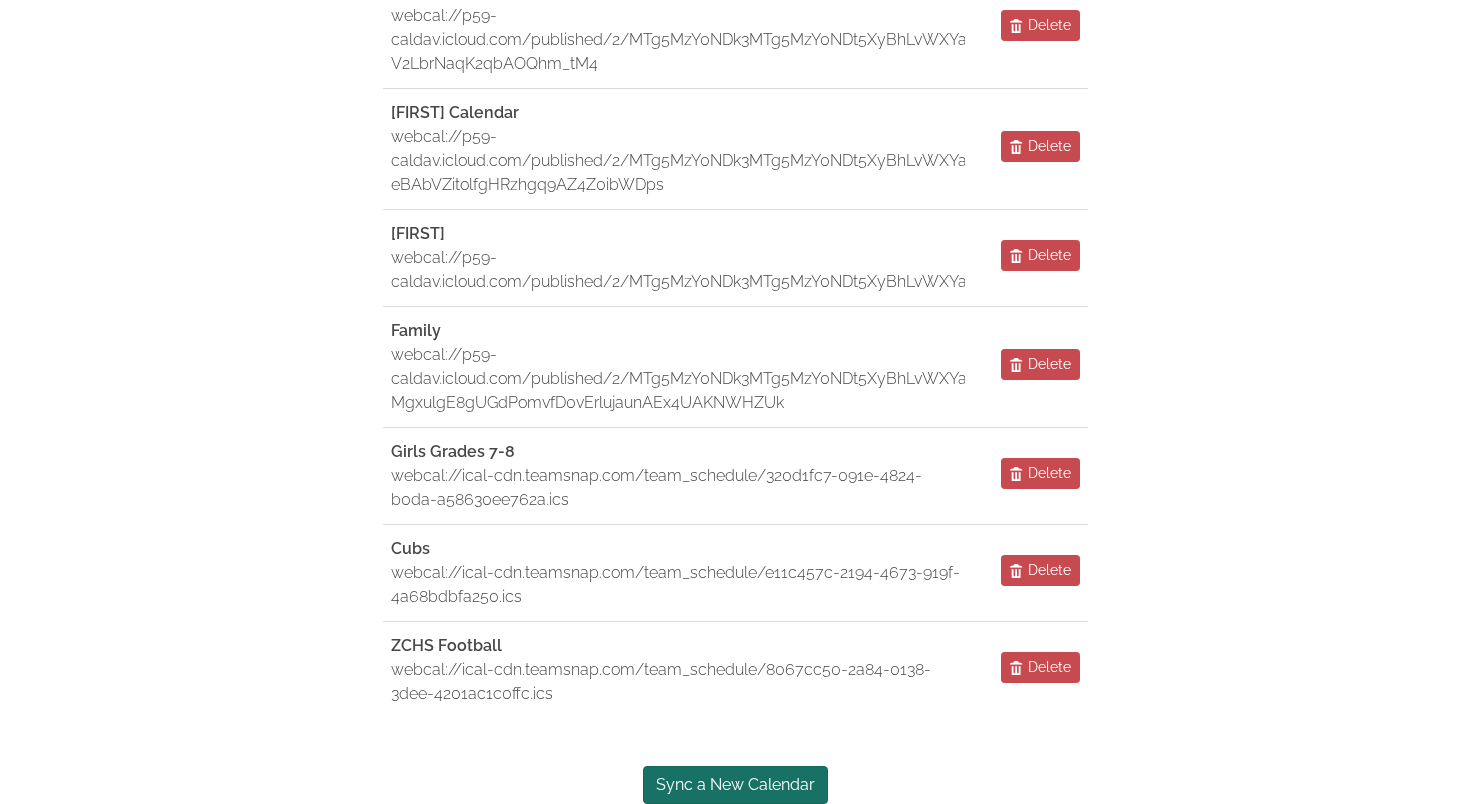 scroll, scrollTop: 643, scrollLeft: 0, axis: vertical 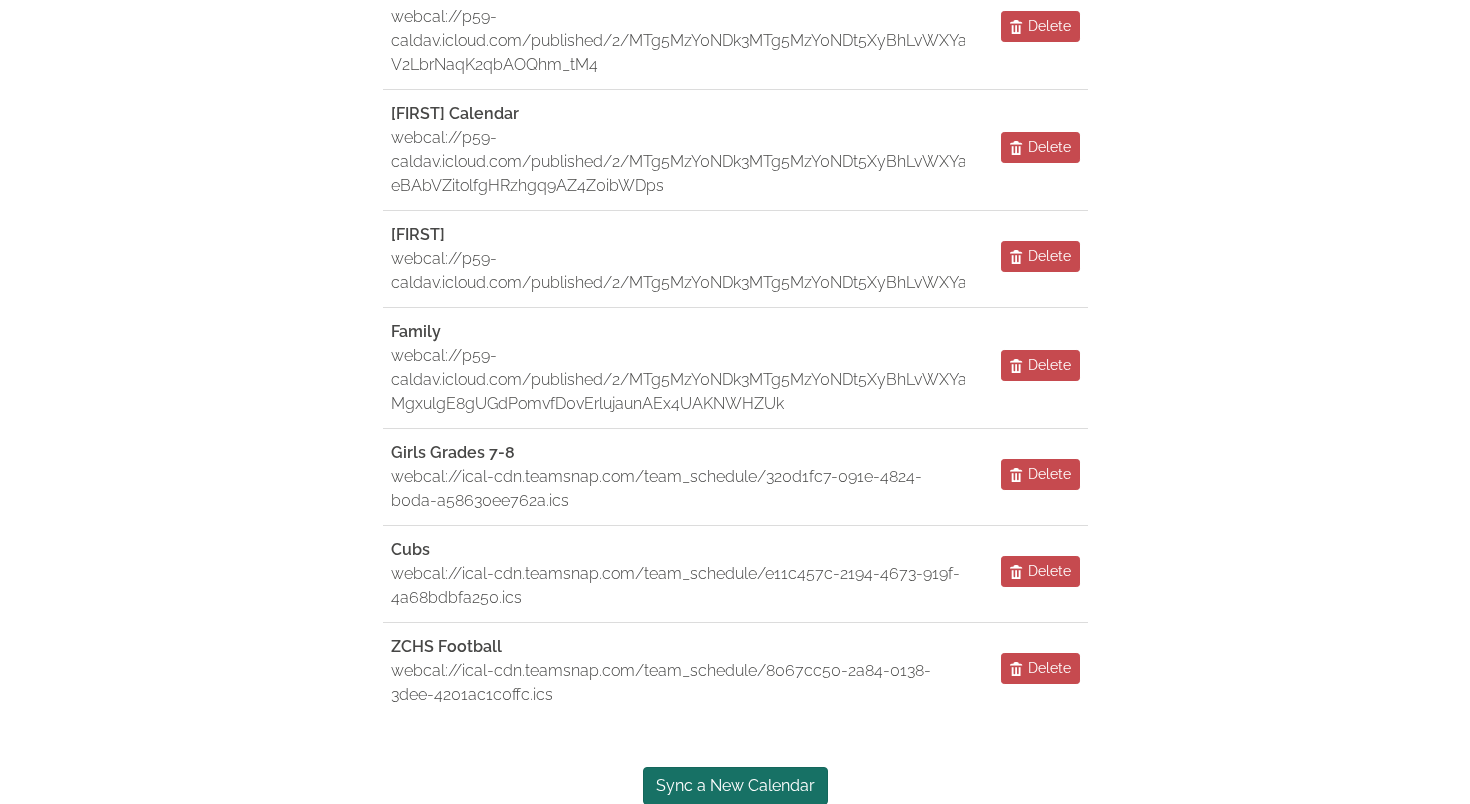 click on "Sync a New Calendar" at bounding box center (735, 786) 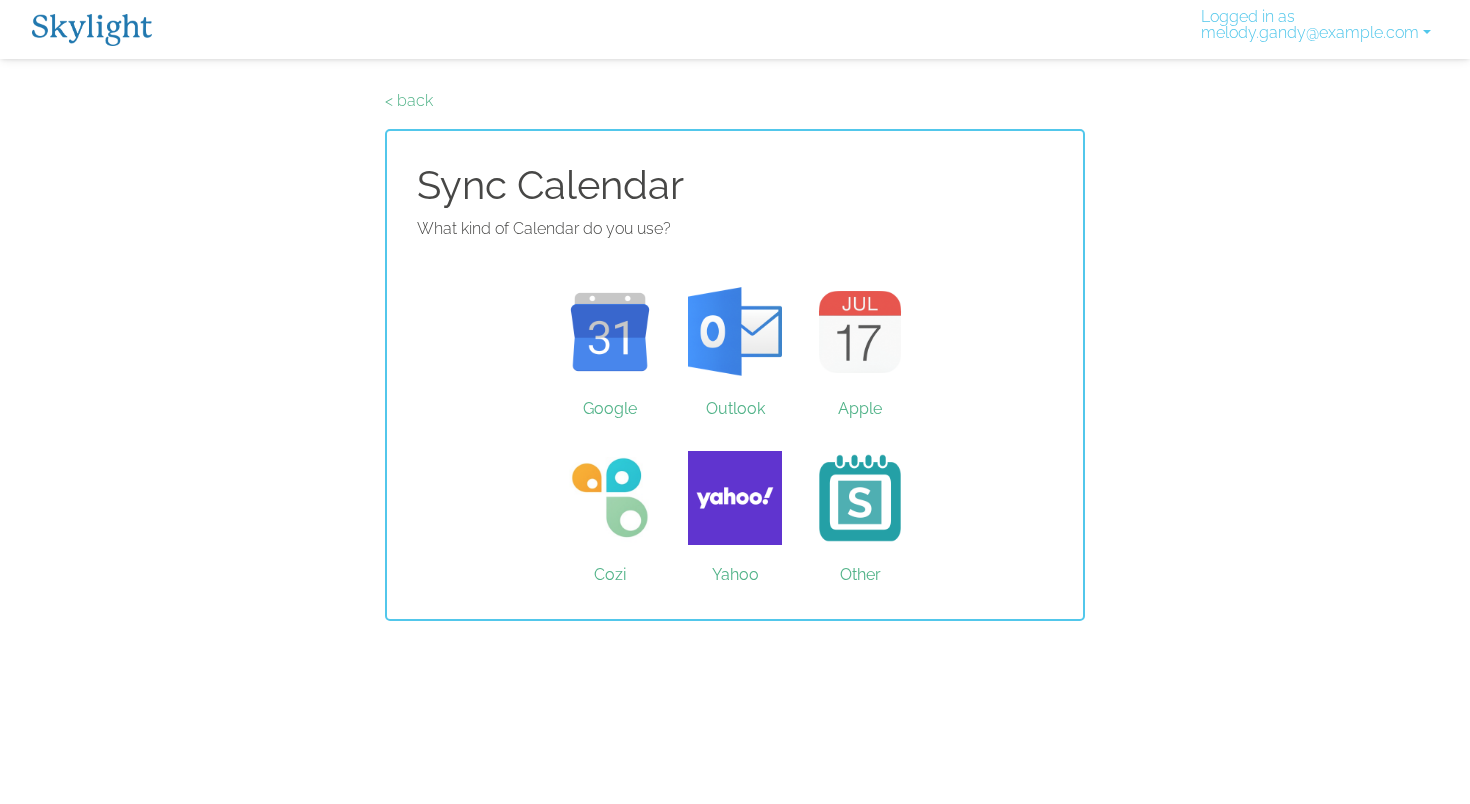 scroll, scrollTop: 0, scrollLeft: 0, axis: both 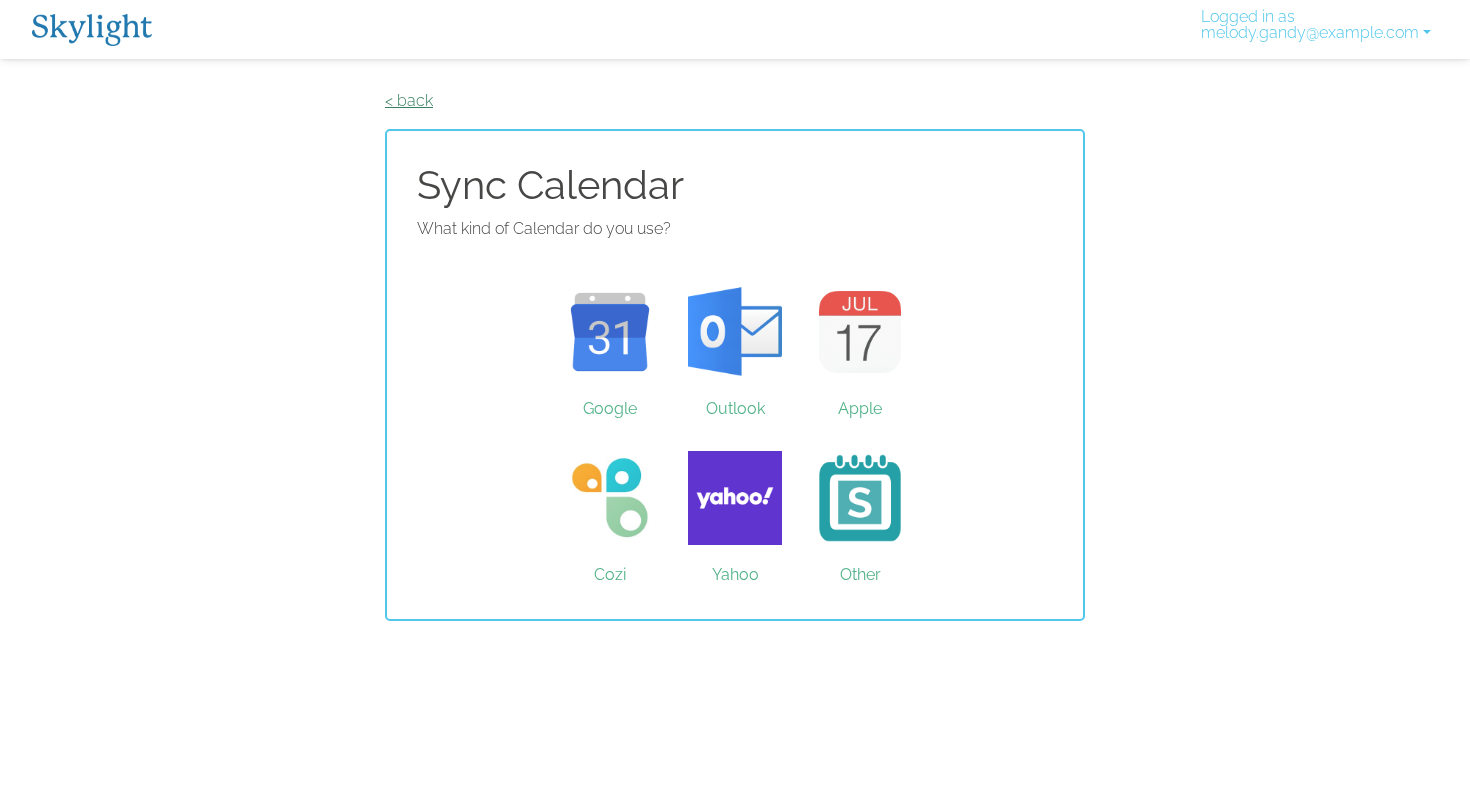 click on "< back" at bounding box center [409, 100] 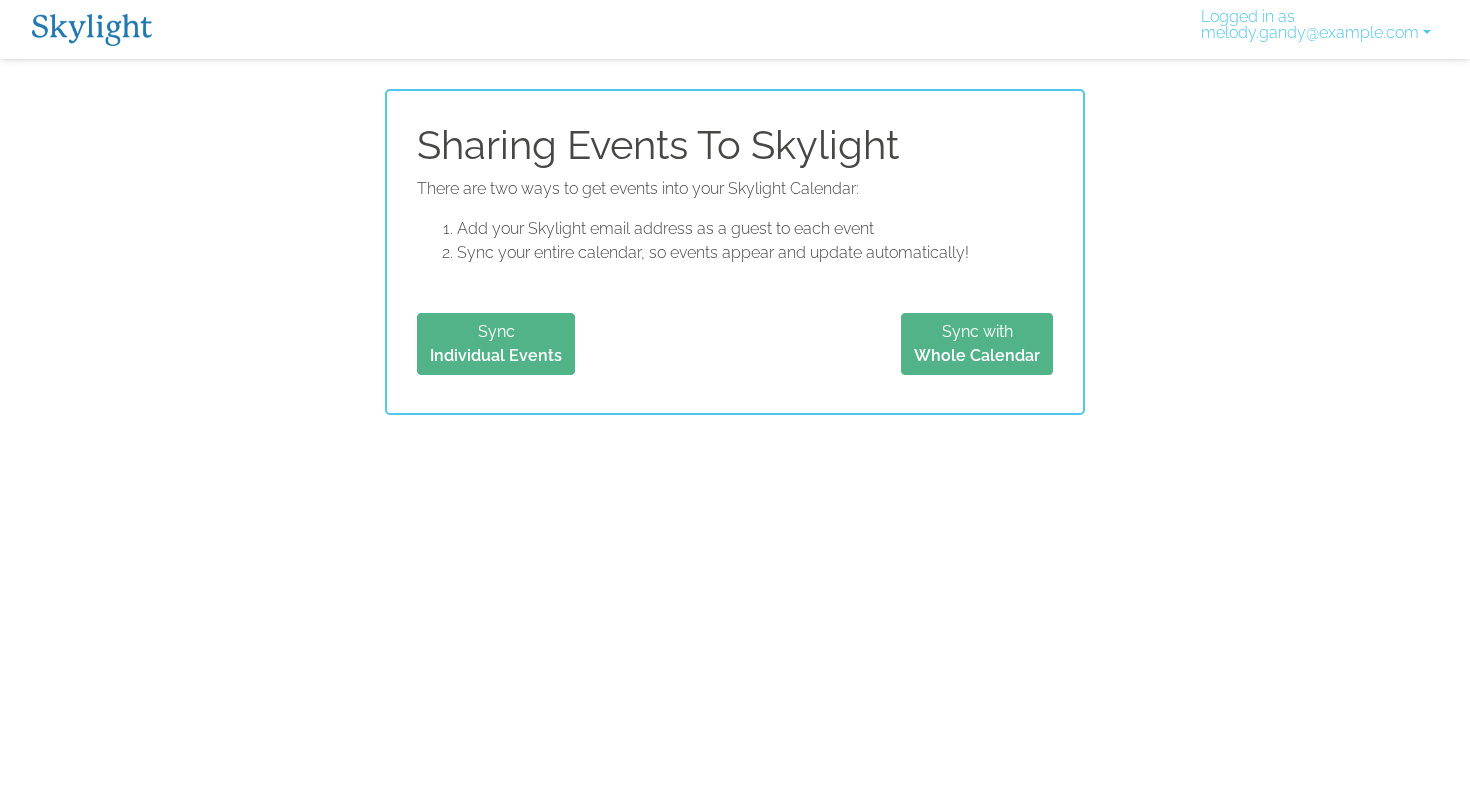 click on "Sync  Individual Events" at bounding box center (496, 344) 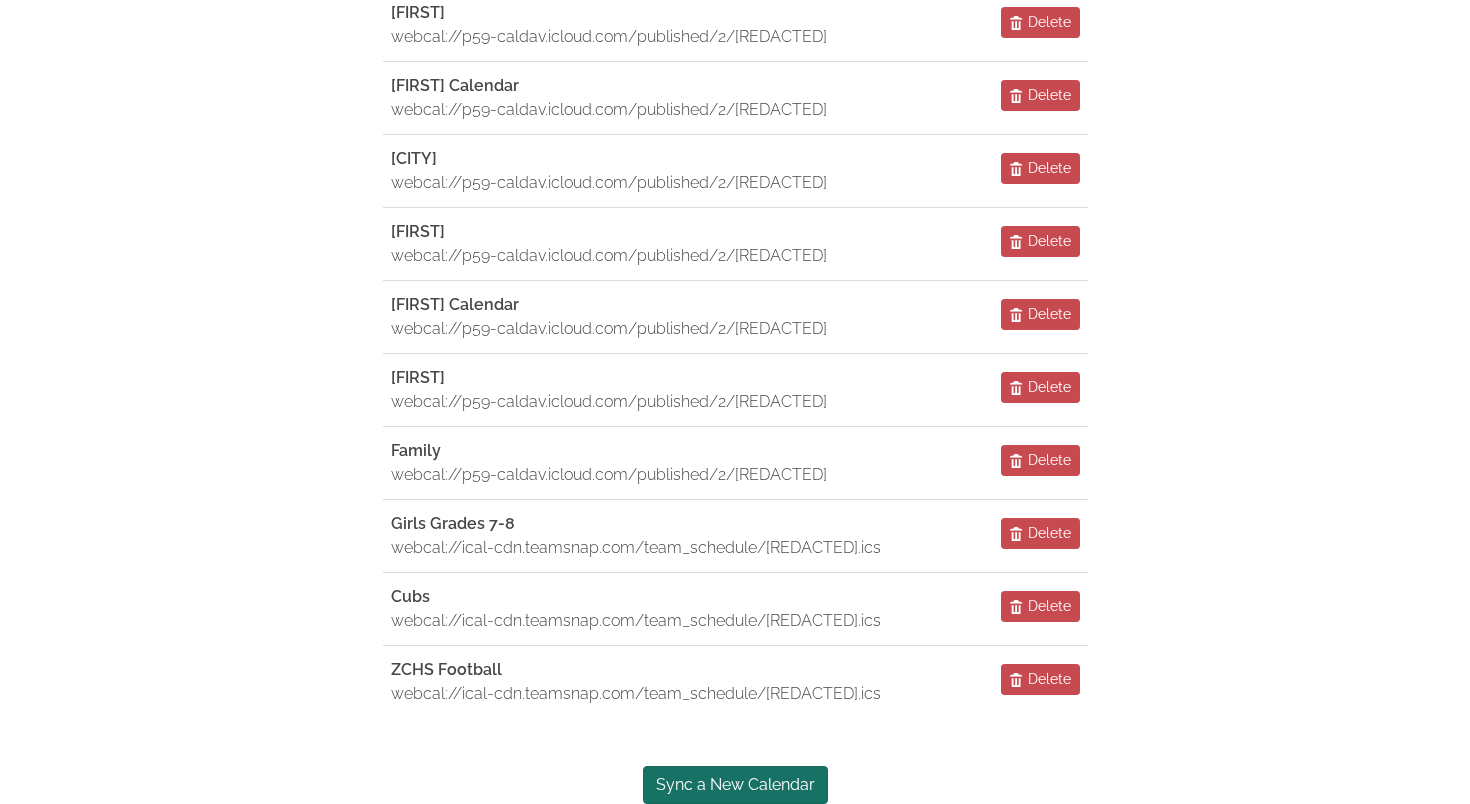 scroll, scrollTop: 643, scrollLeft: 0, axis: vertical 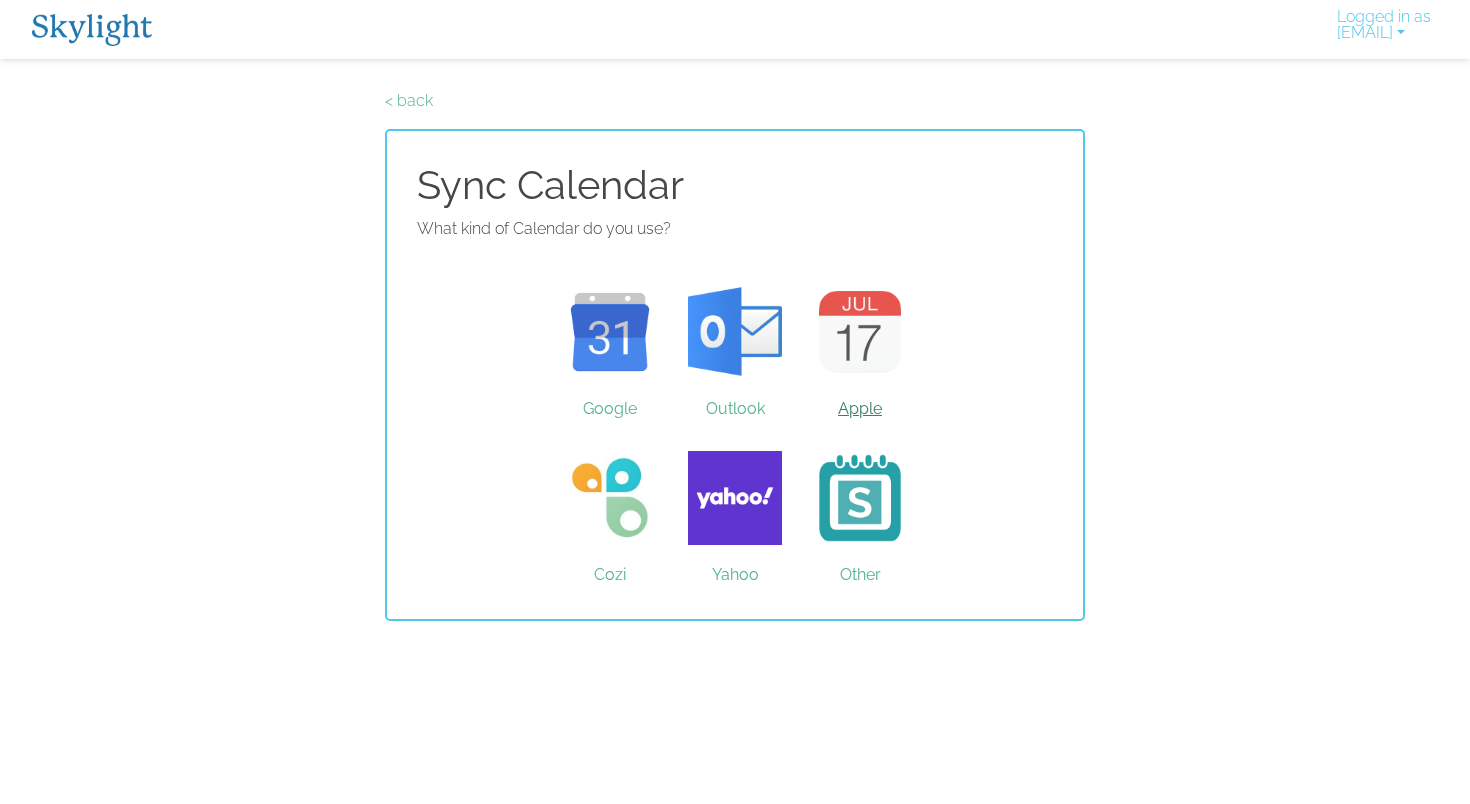 click on "Apple" at bounding box center [860, 332] 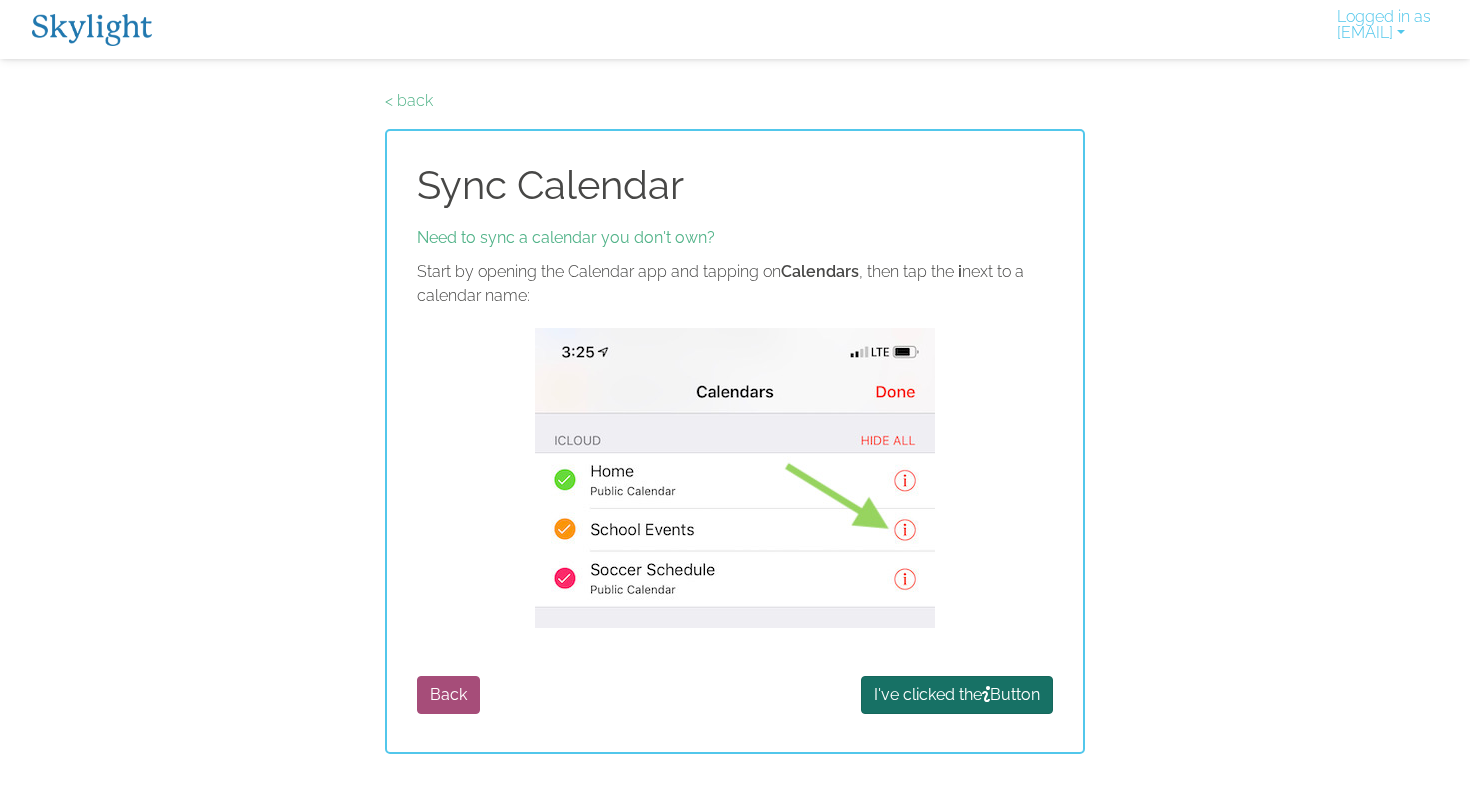 click on "I've clicked the   Button" at bounding box center [957, 695] 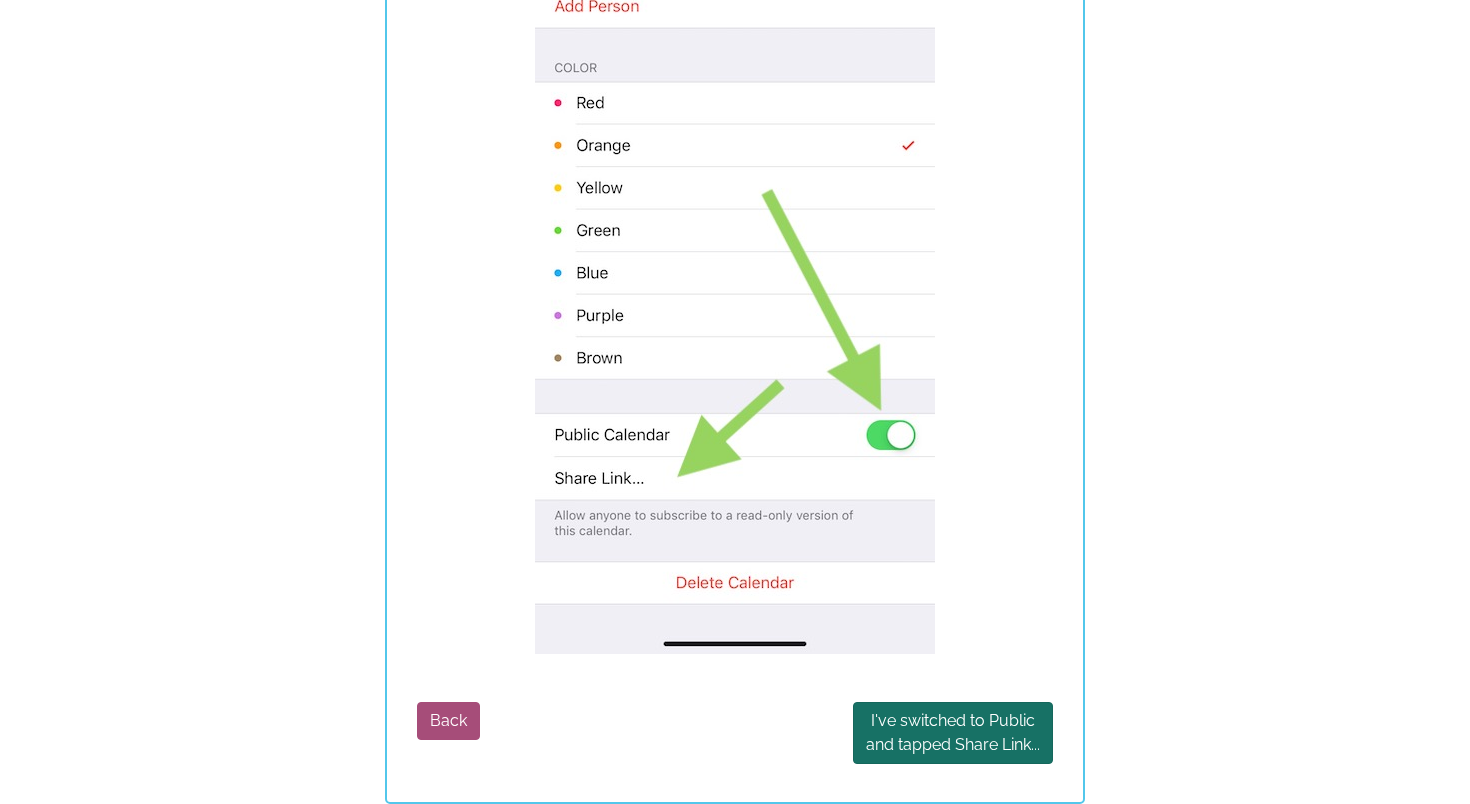scroll, scrollTop: 473, scrollLeft: 0, axis: vertical 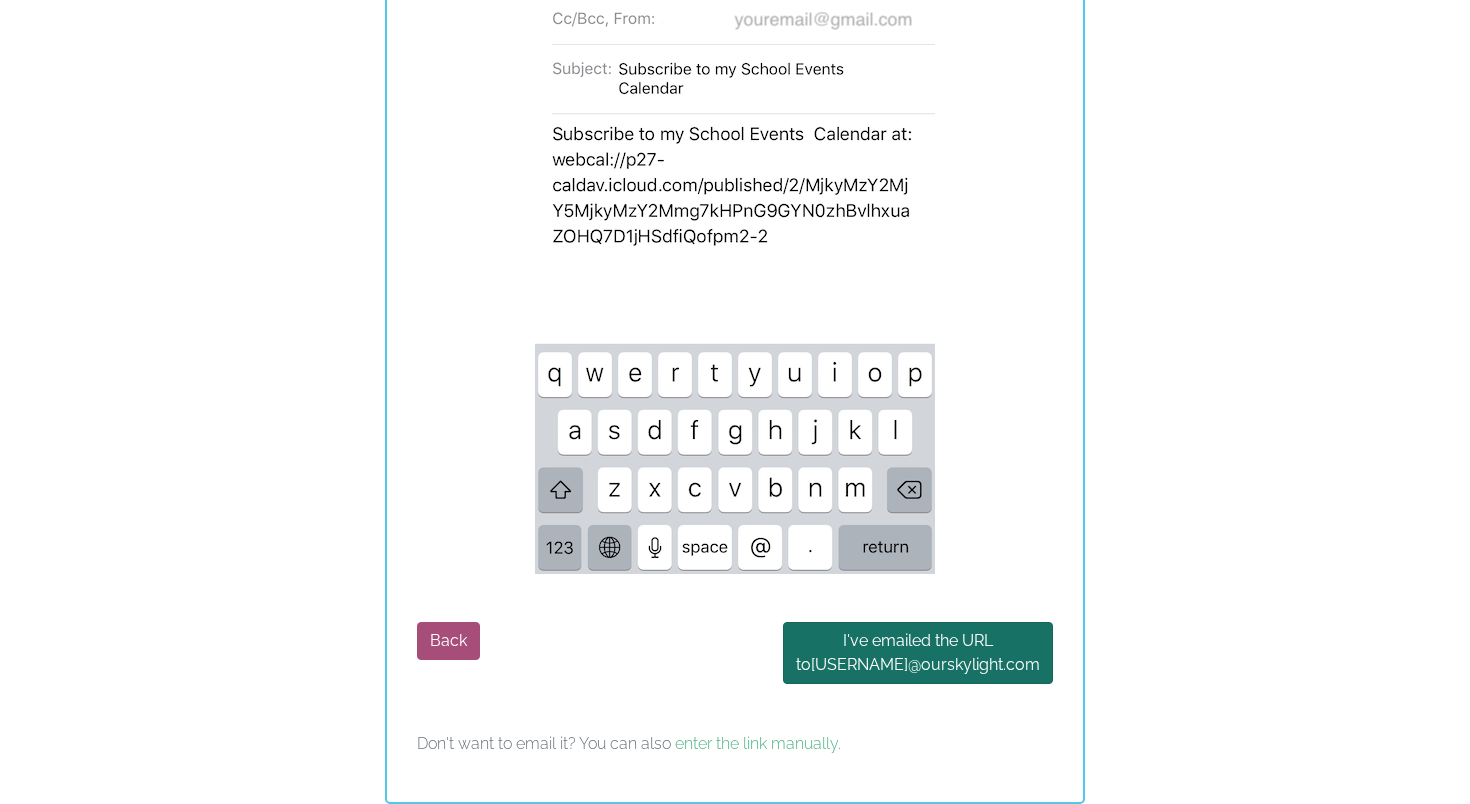 click on "I've emailed the URL to  gandyfamily07 @ourskylight.com" at bounding box center [918, 653] 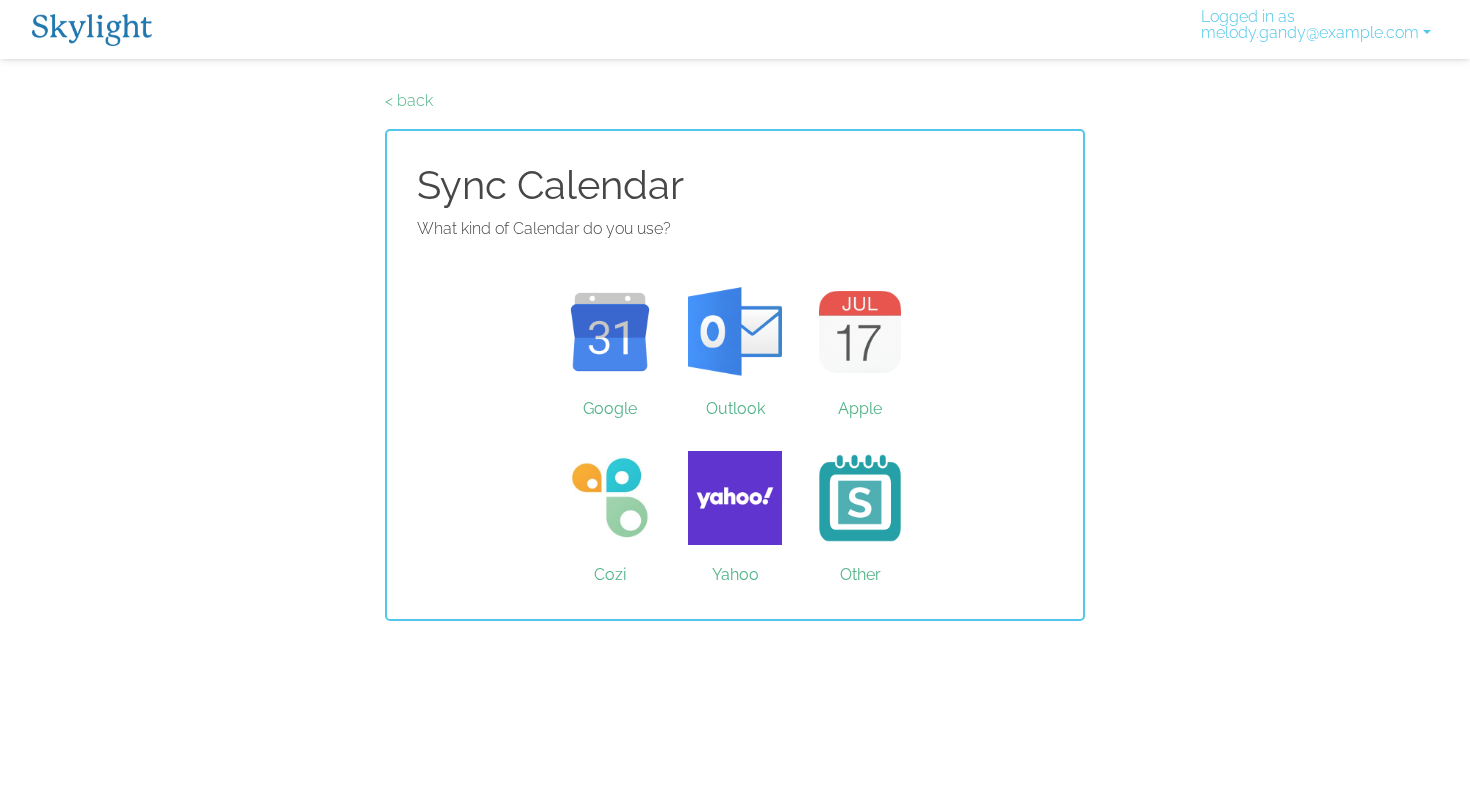 scroll, scrollTop: 0, scrollLeft: 0, axis: both 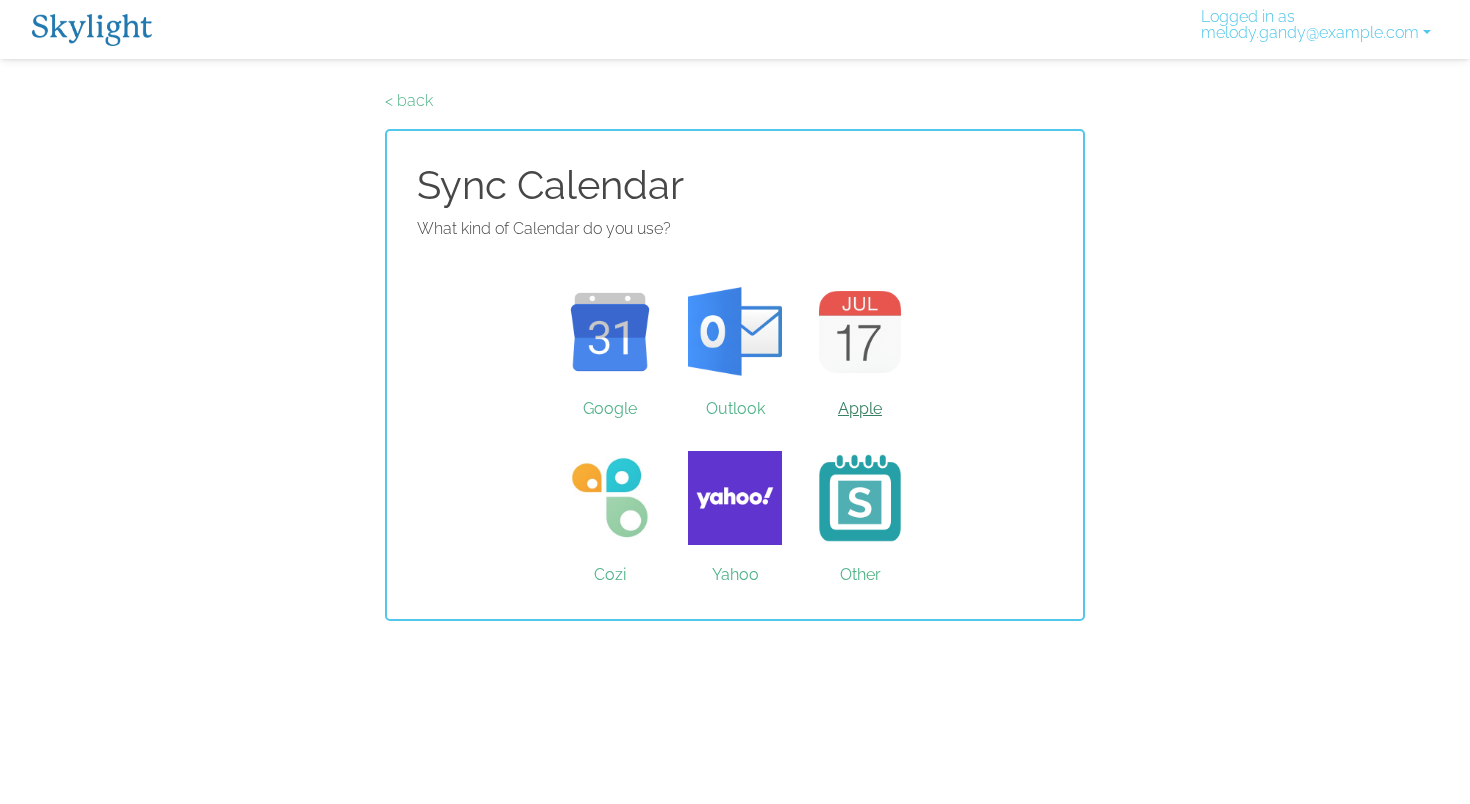 click on "Apple" at bounding box center (860, 332) 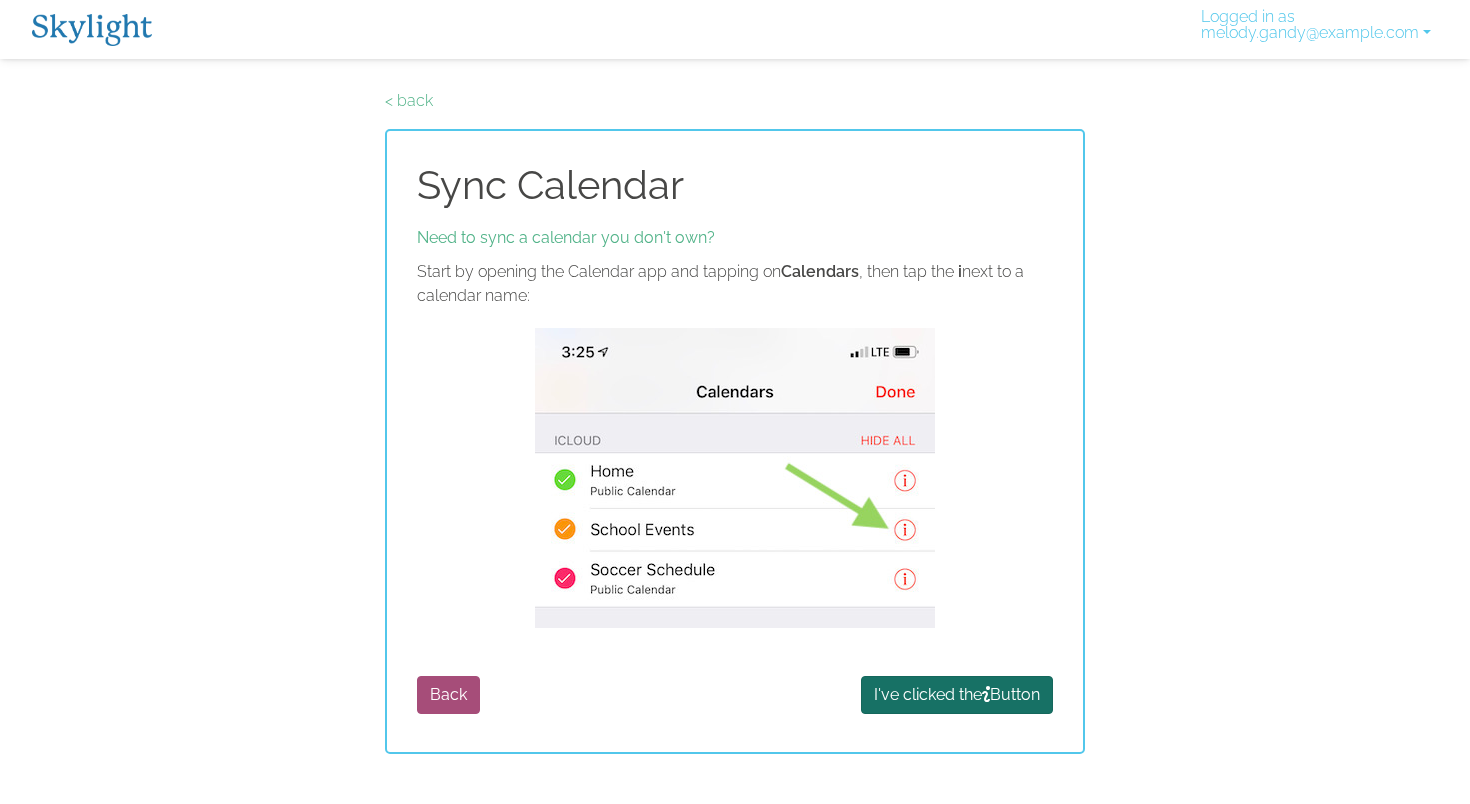 click on "I've clicked the   Button" at bounding box center [957, 695] 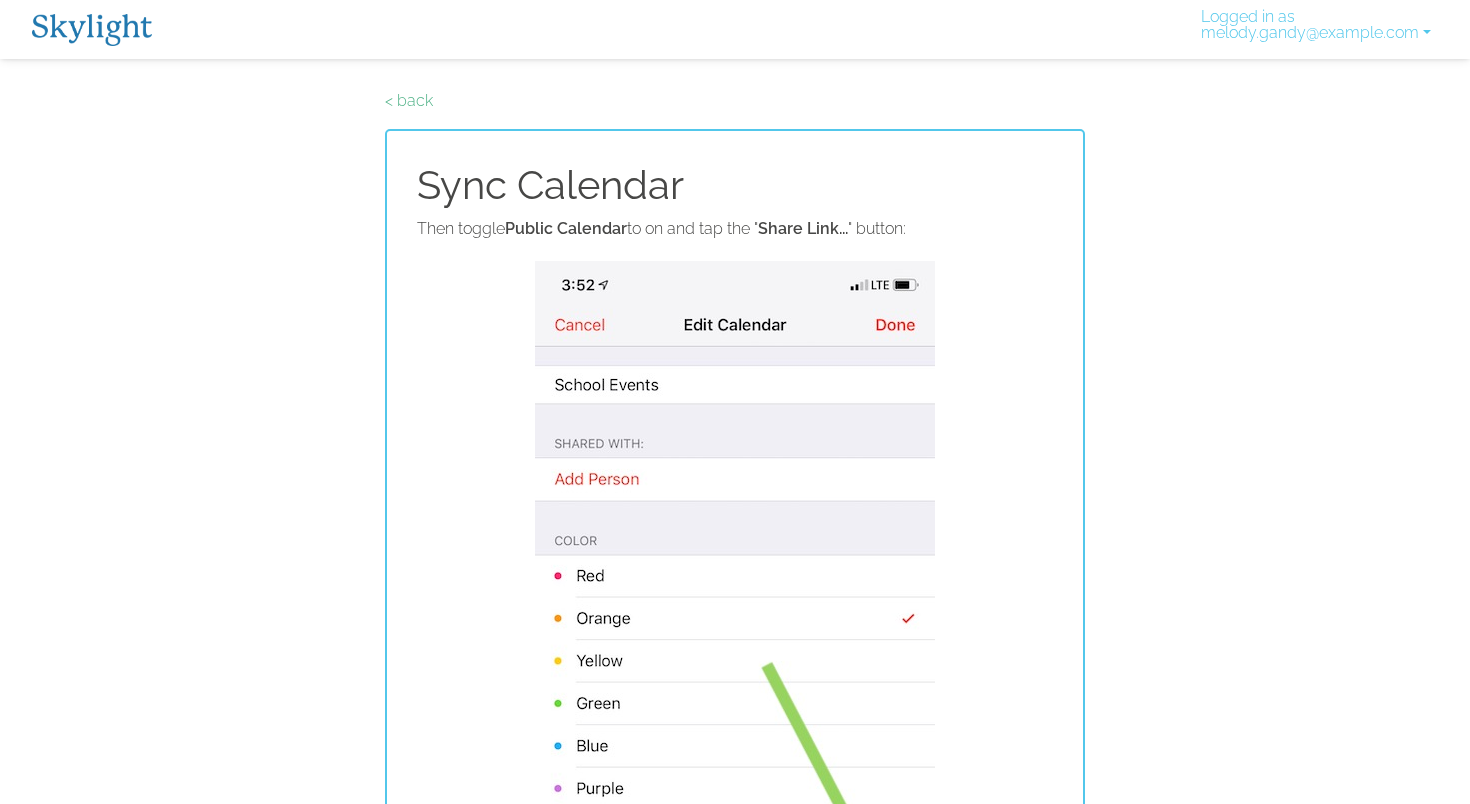 scroll, scrollTop: 0, scrollLeft: 0, axis: both 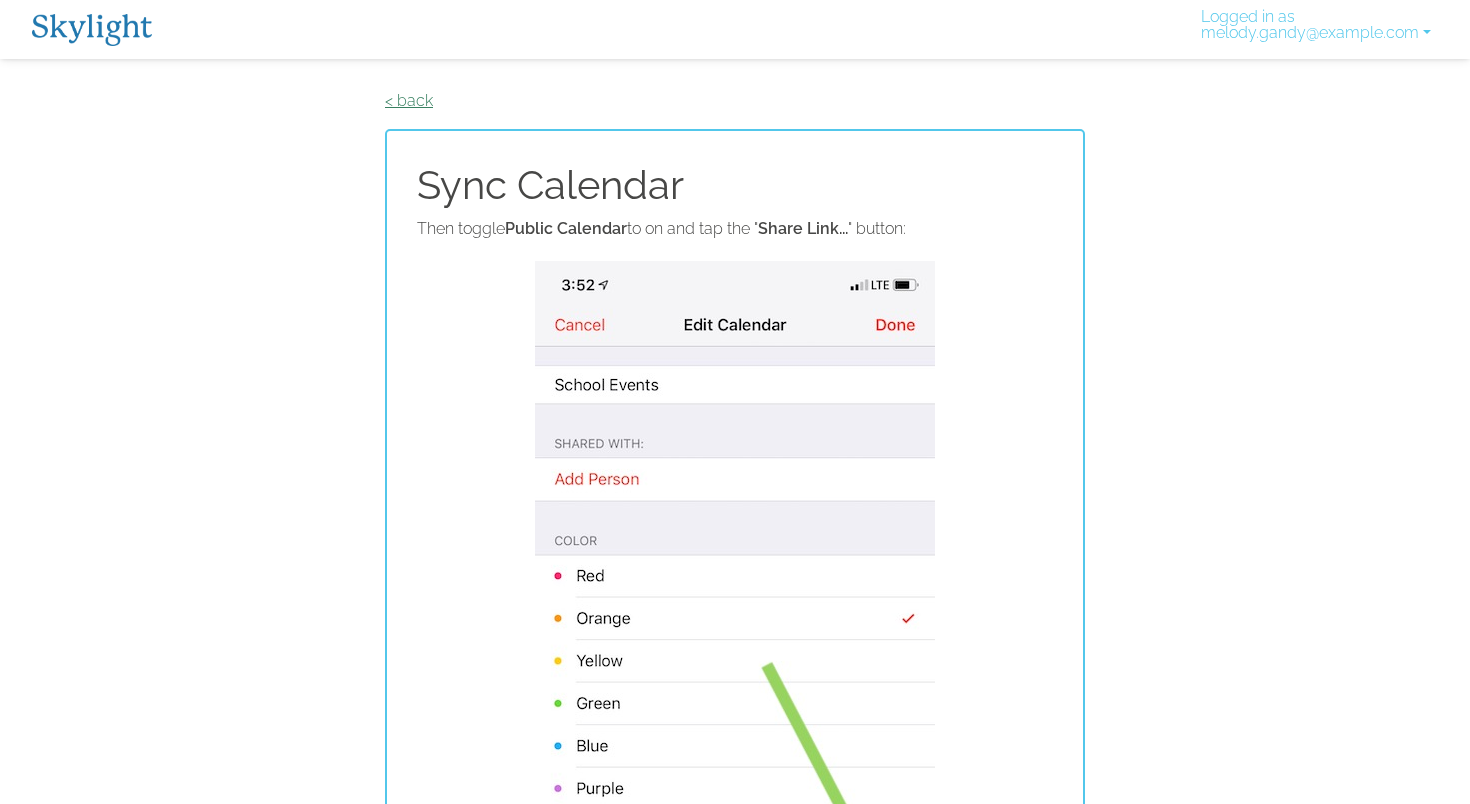 click on "< back" at bounding box center [409, 100] 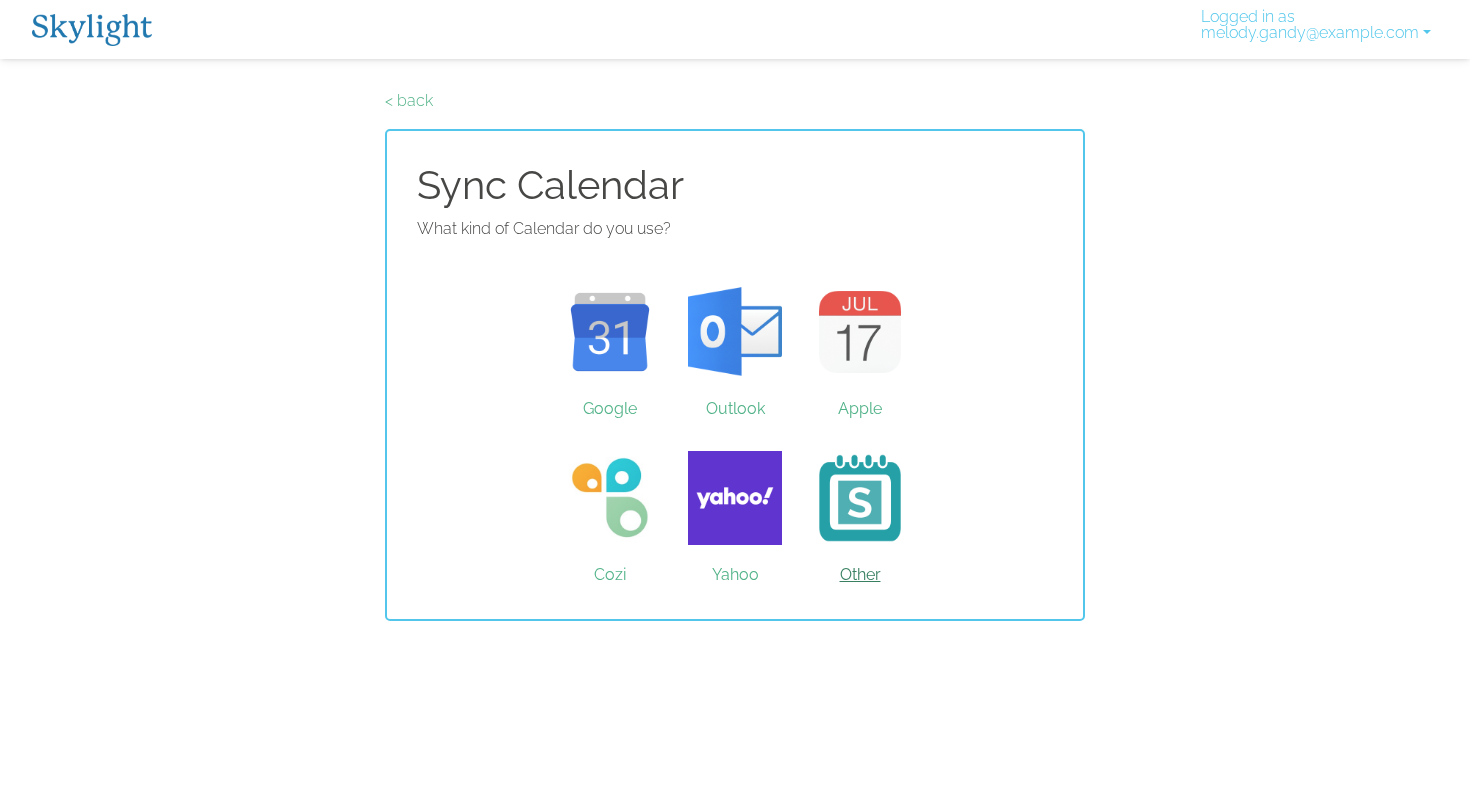 click on "Other" at bounding box center [860, 498] 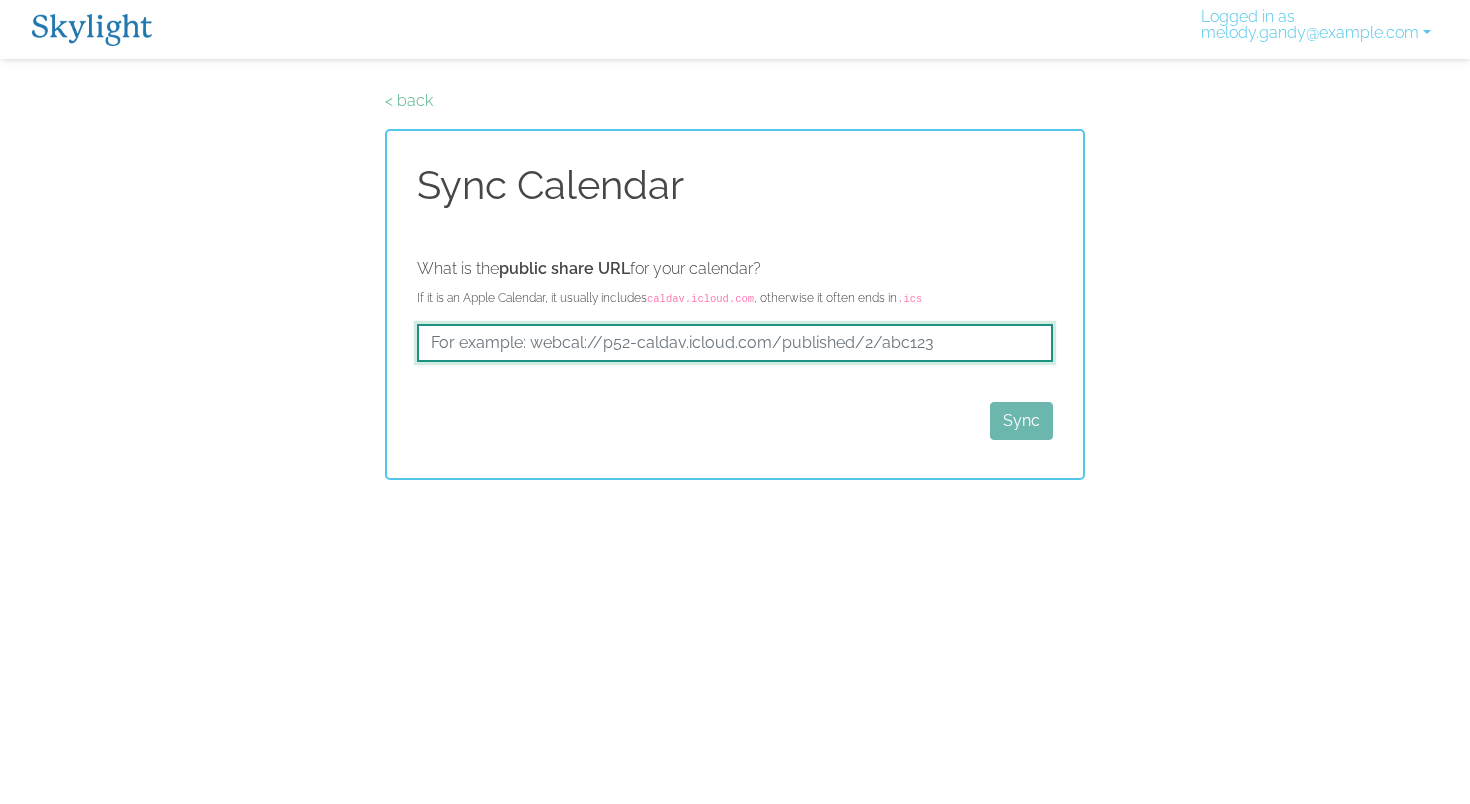 drag, startPoint x: 957, startPoint y: 339, endPoint x: 318, endPoint y: 280, distance: 641.718 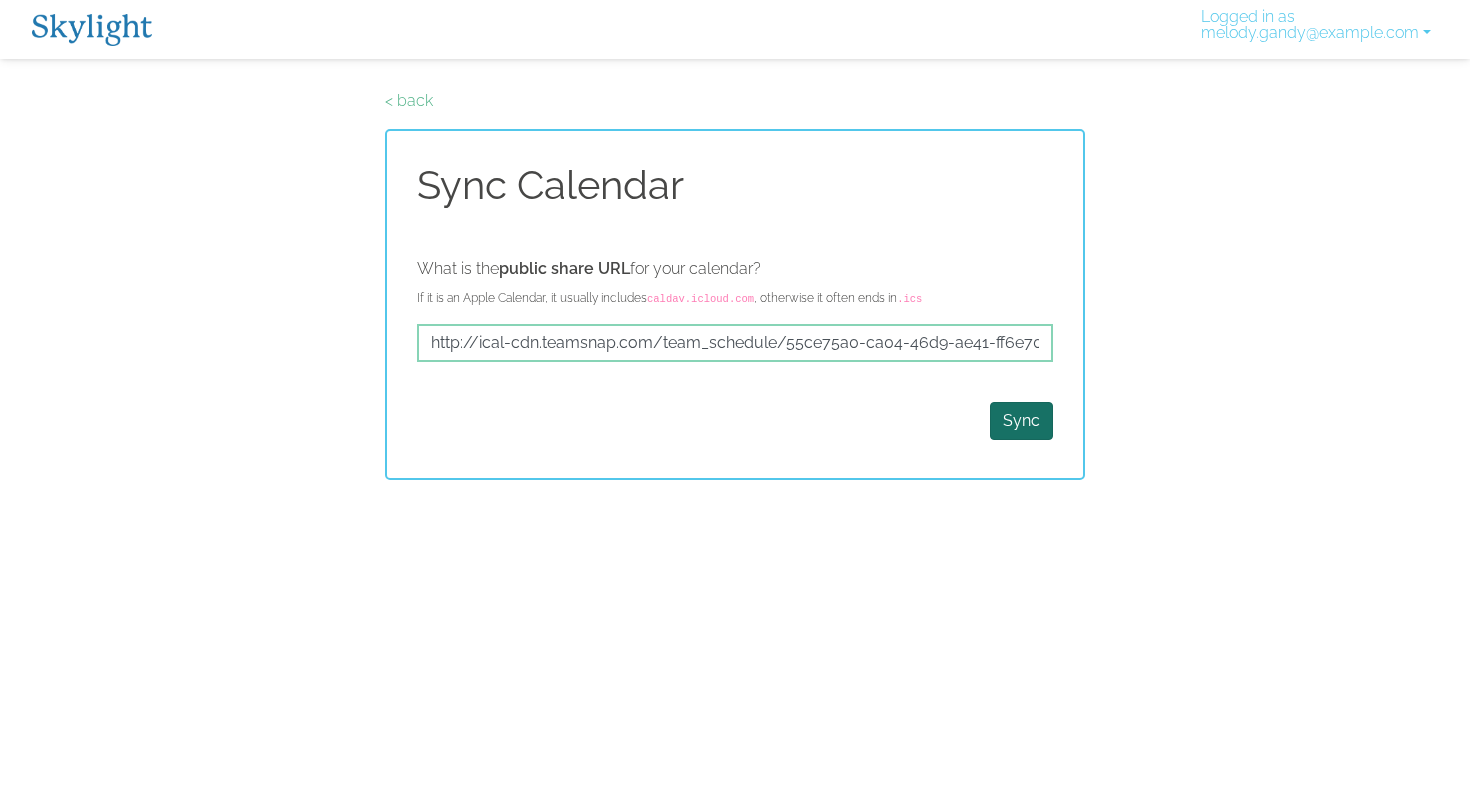 click on "Sync" at bounding box center (1021, 421) 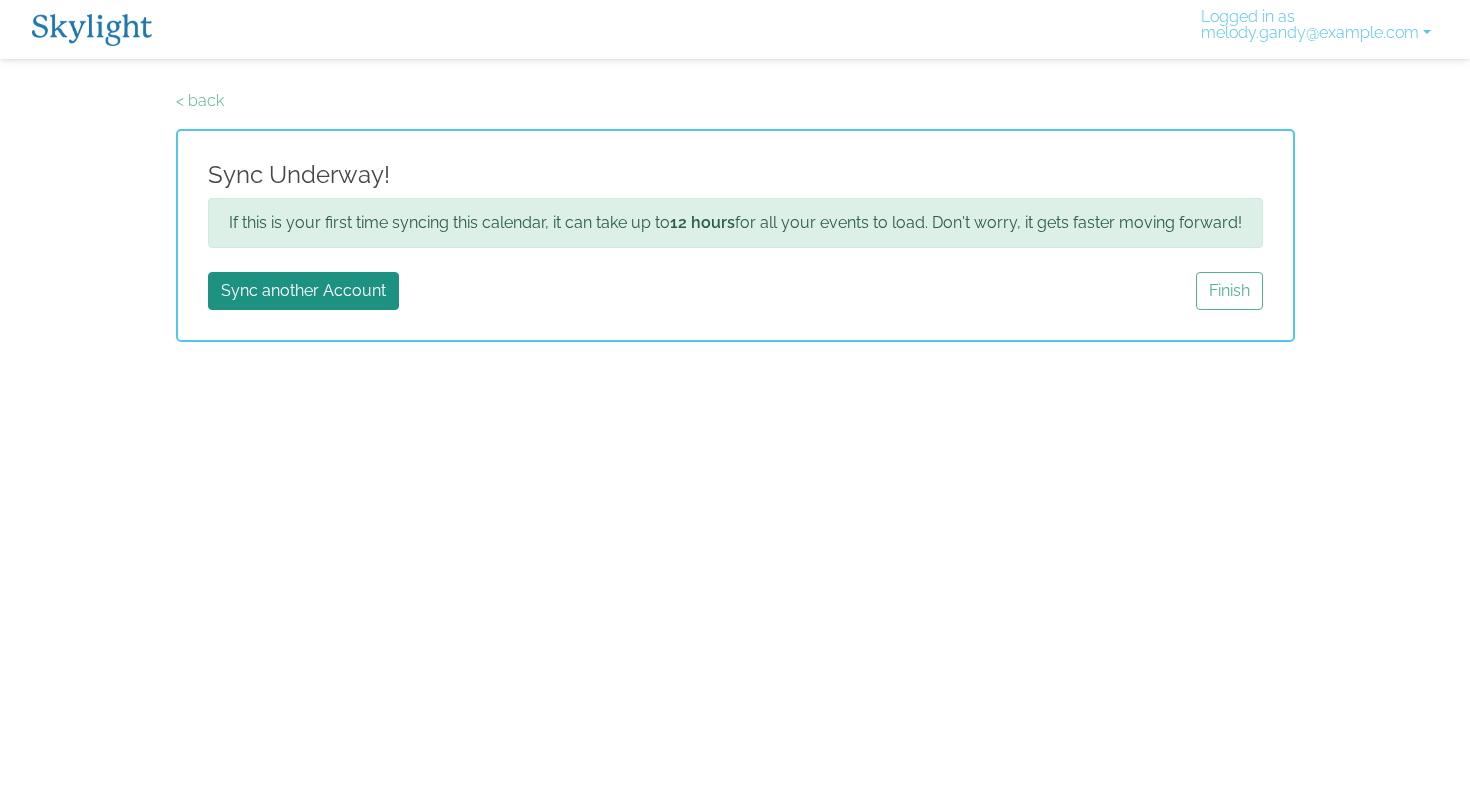 scroll, scrollTop: 0, scrollLeft: 0, axis: both 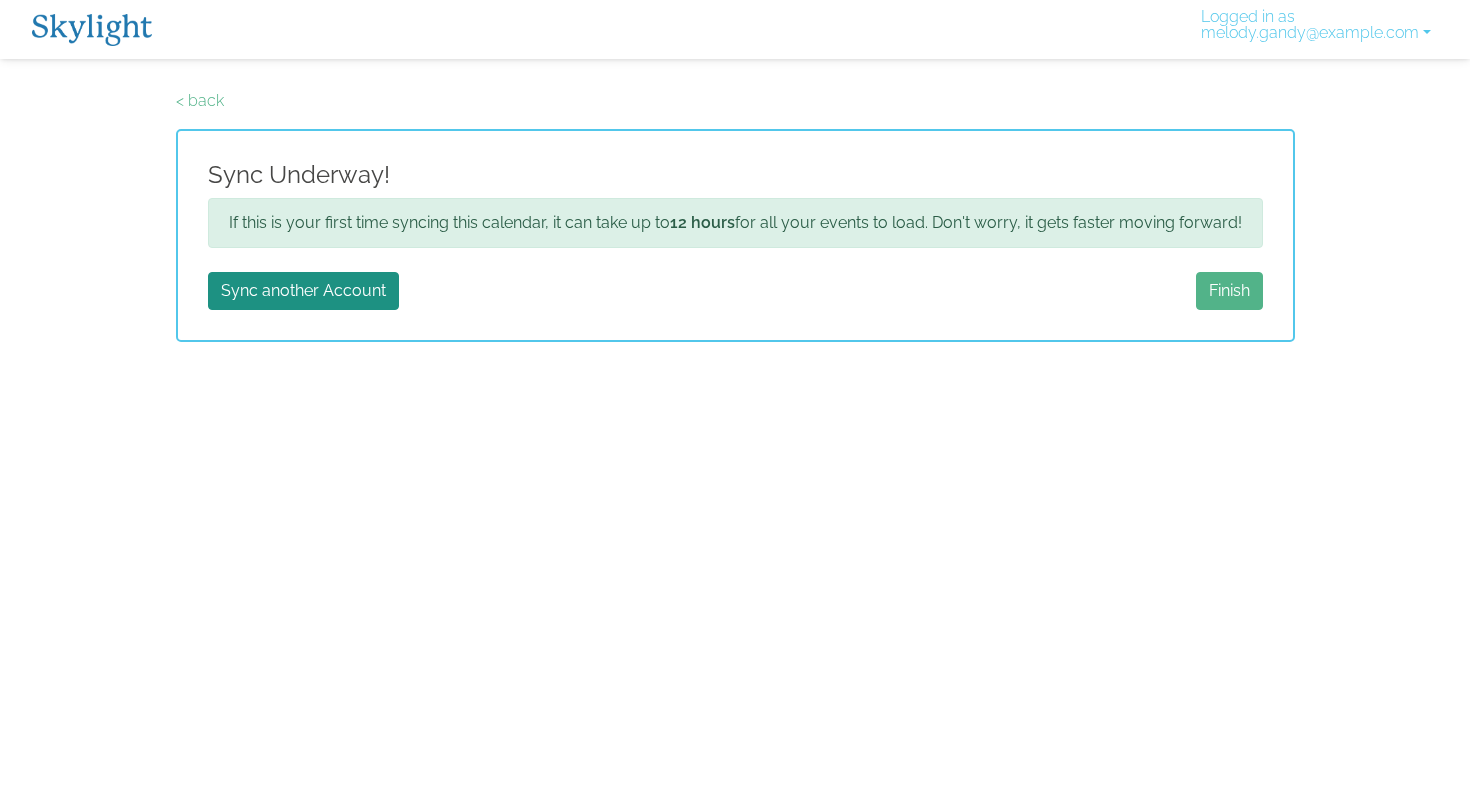 click on "Finish" at bounding box center [1229, 291] 